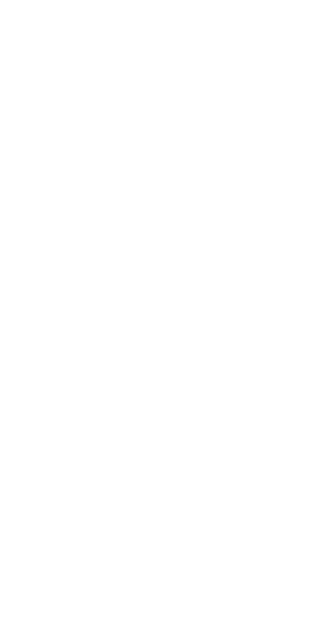 scroll, scrollTop: 0, scrollLeft: 0, axis: both 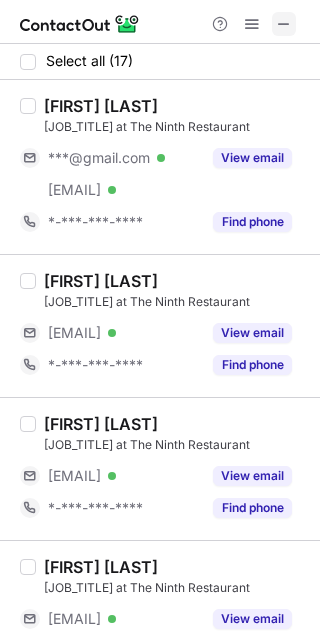 click at bounding box center [284, 24] 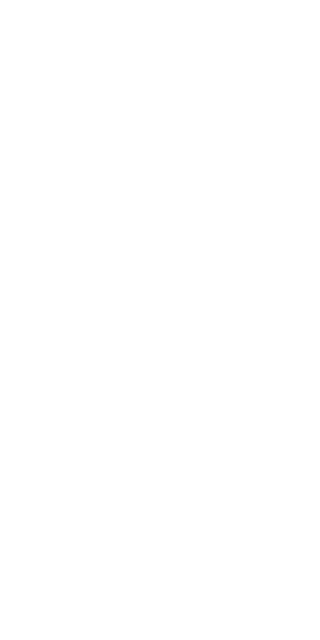 scroll, scrollTop: 0, scrollLeft: 0, axis: both 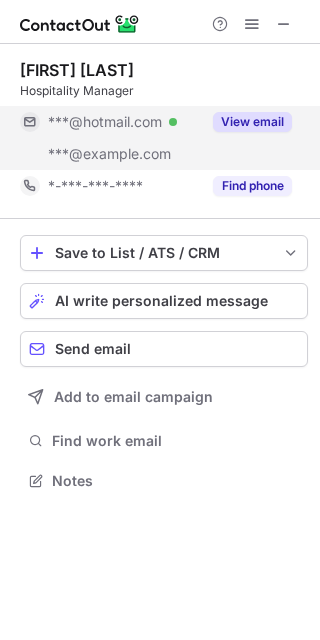 click on "View email" at bounding box center (252, 122) 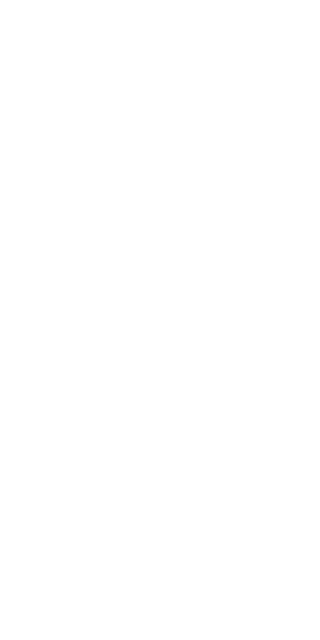 scroll, scrollTop: 0, scrollLeft: 0, axis: both 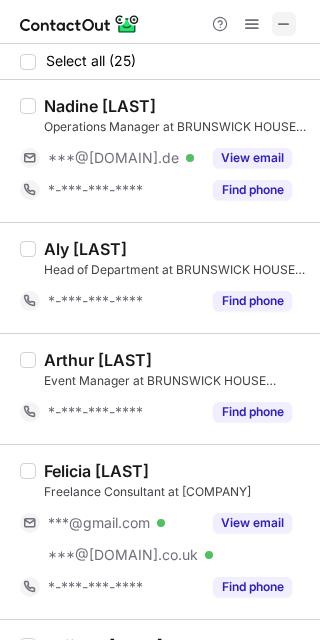 click at bounding box center [284, 24] 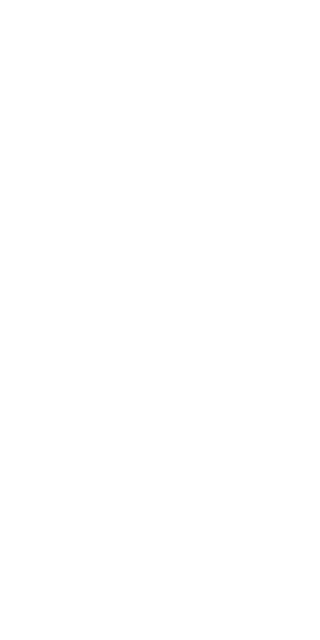 scroll, scrollTop: 0, scrollLeft: 0, axis: both 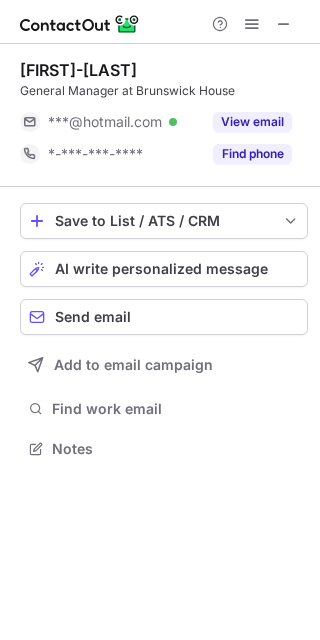drag, startPoint x: 14, startPoint y: 69, endPoint x: 165, endPoint y: 52, distance: 151.95393 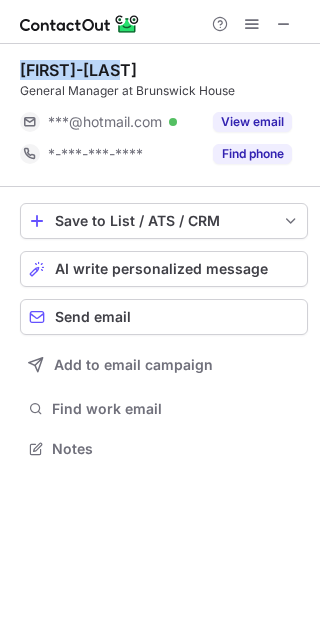 drag, startPoint x: 20, startPoint y: 70, endPoint x: 146, endPoint y: 67, distance: 126.035706 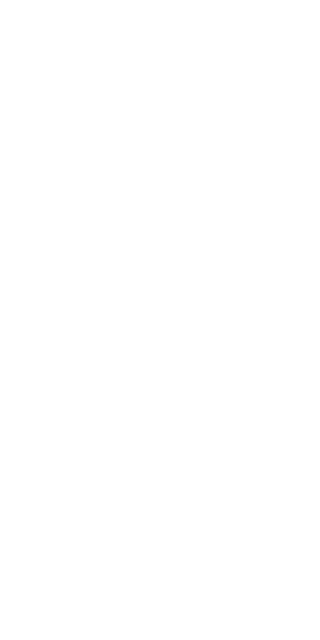 scroll, scrollTop: 0, scrollLeft: 0, axis: both 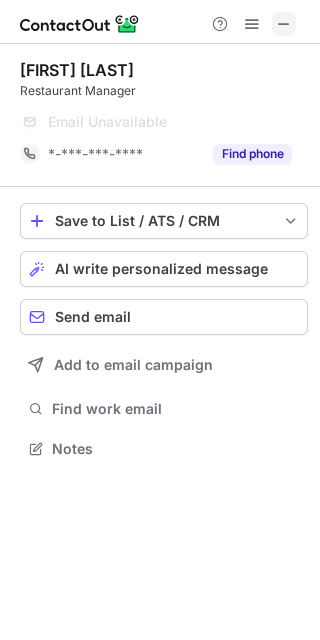 click at bounding box center (284, 24) 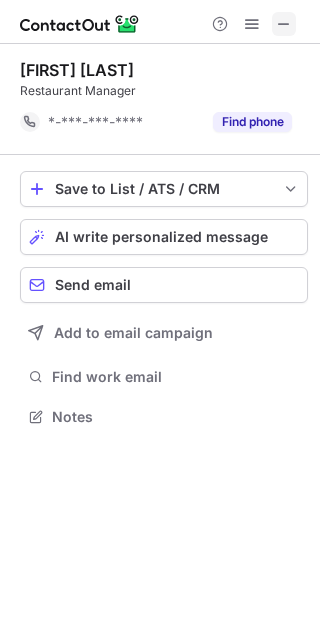 scroll, scrollTop: 403, scrollLeft: 320, axis: both 